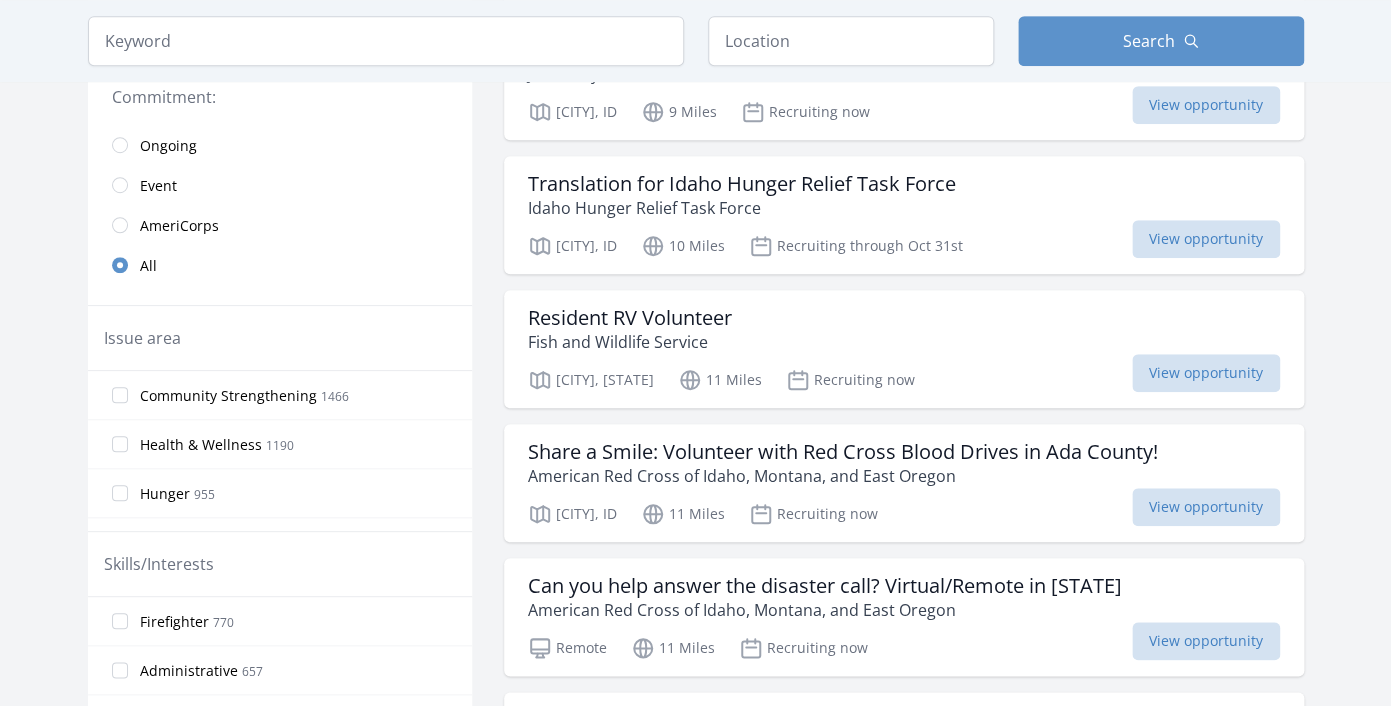 scroll, scrollTop: 406, scrollLeft: 0, axis: vertical 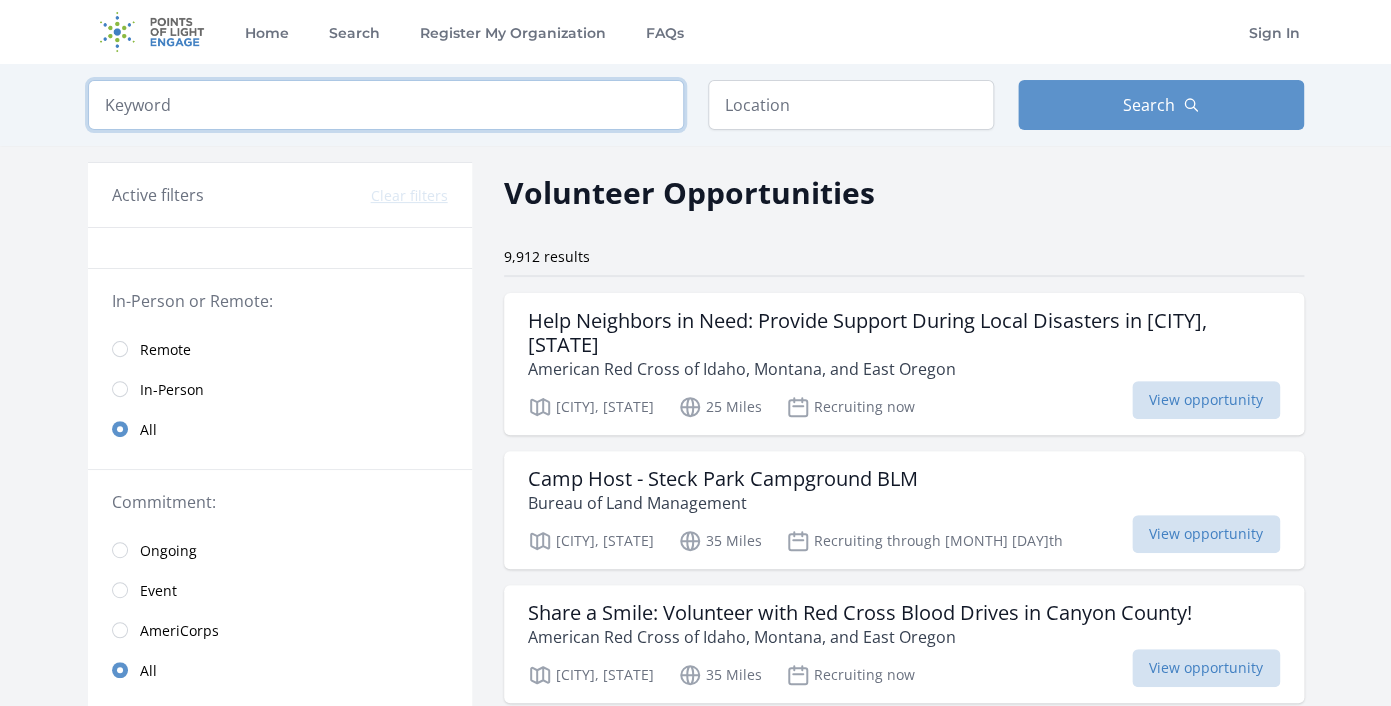 click at bounding box center (386, 105) 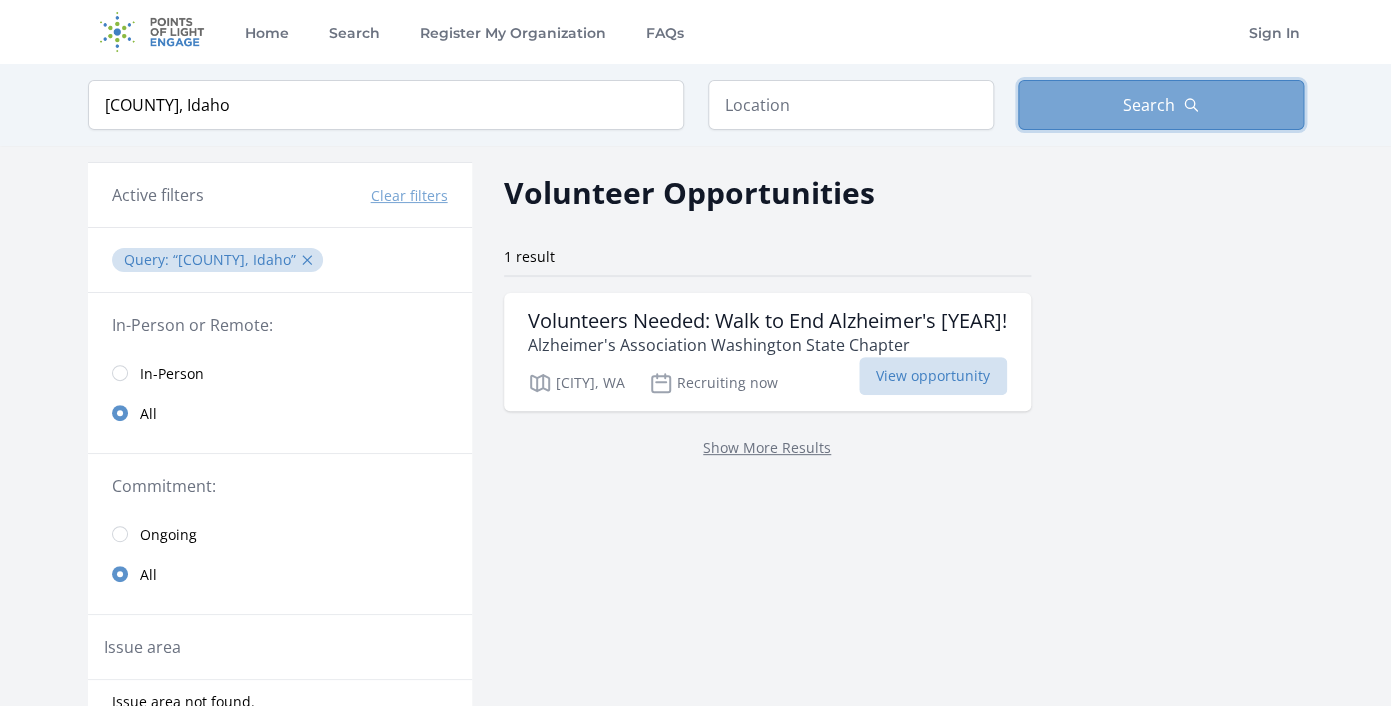 click on "Search" at bounding box center (1161, 105) 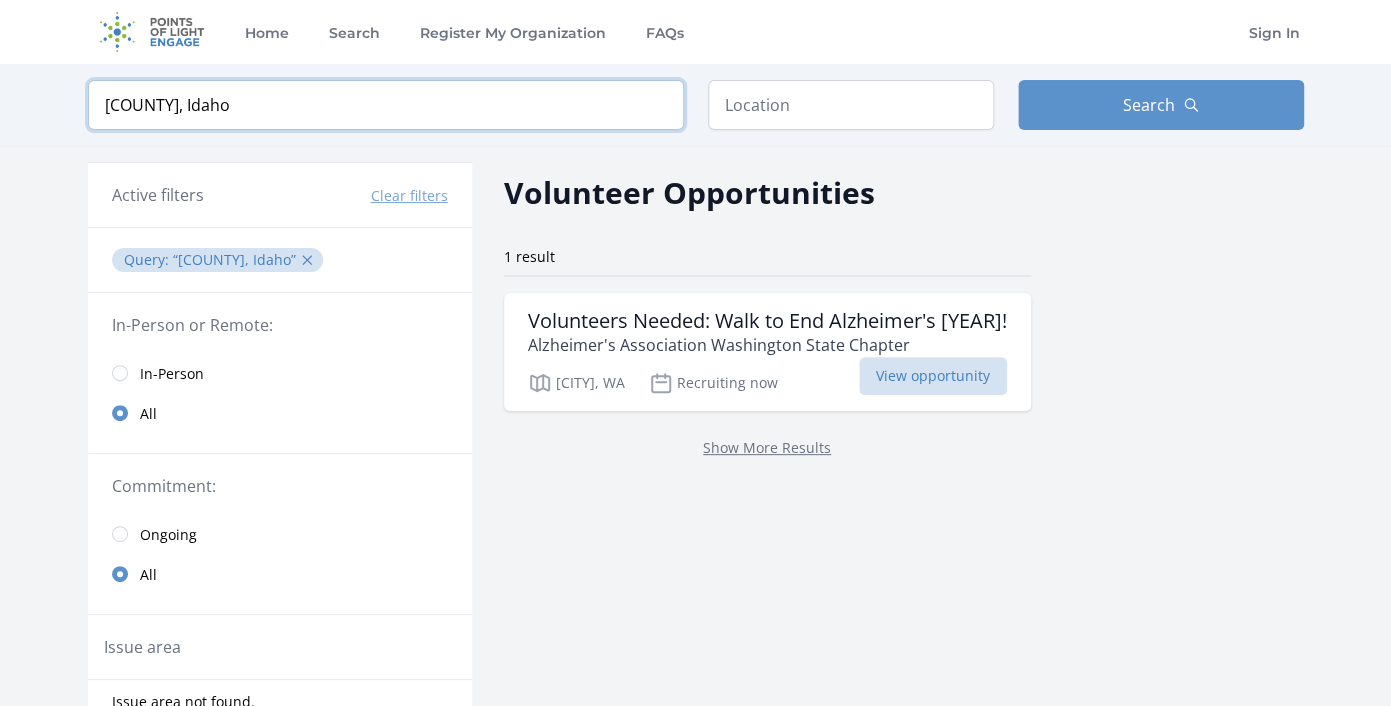 click on "[COUNTY], Idaho" at bounding box center [386, 105] 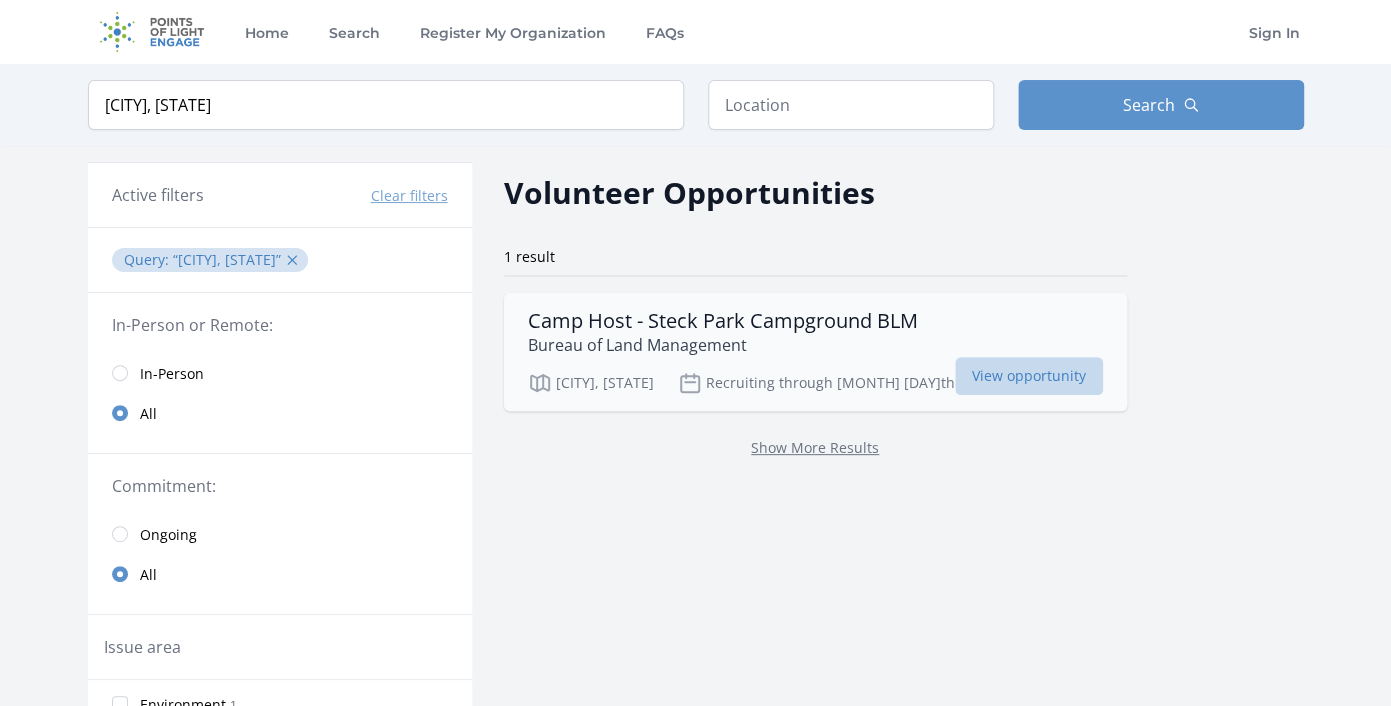 click on "View opportunity" at bounding box center (1029, 376) 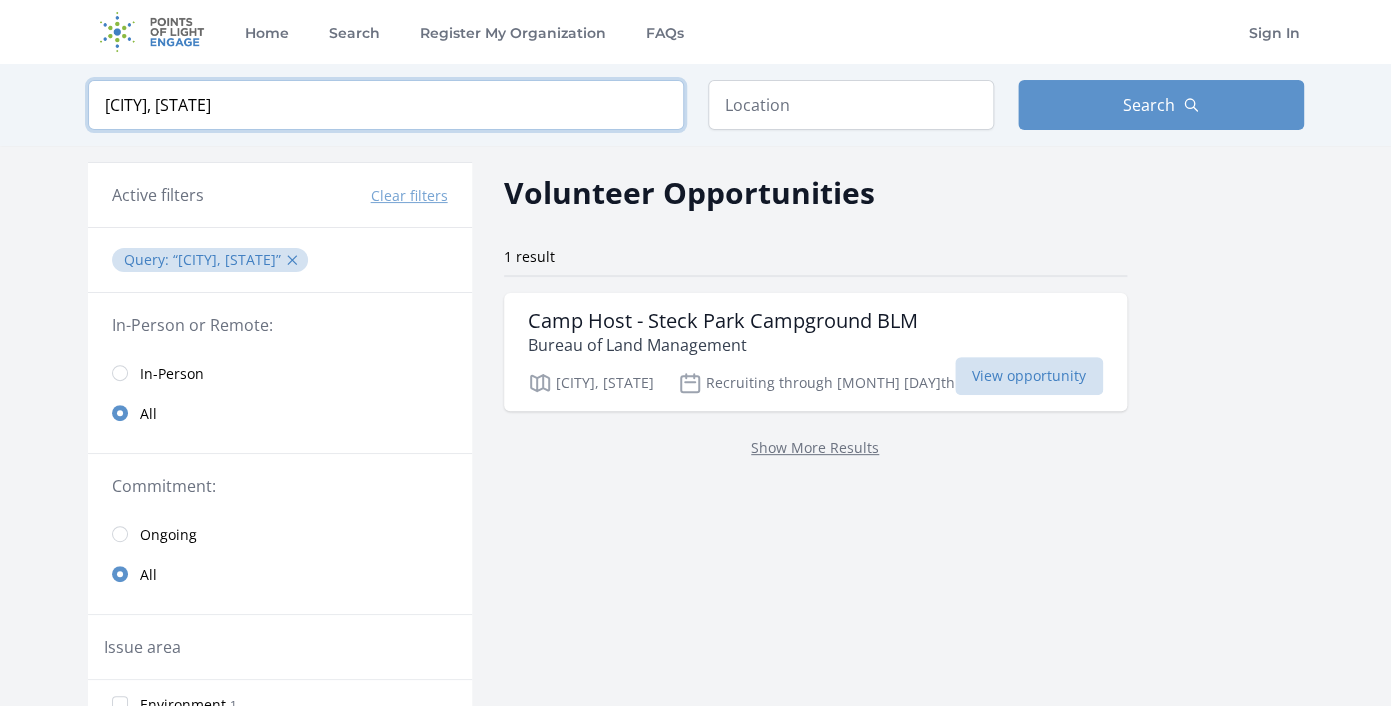click on "[CITY], [STATE]" at bounding box center (386, 105) 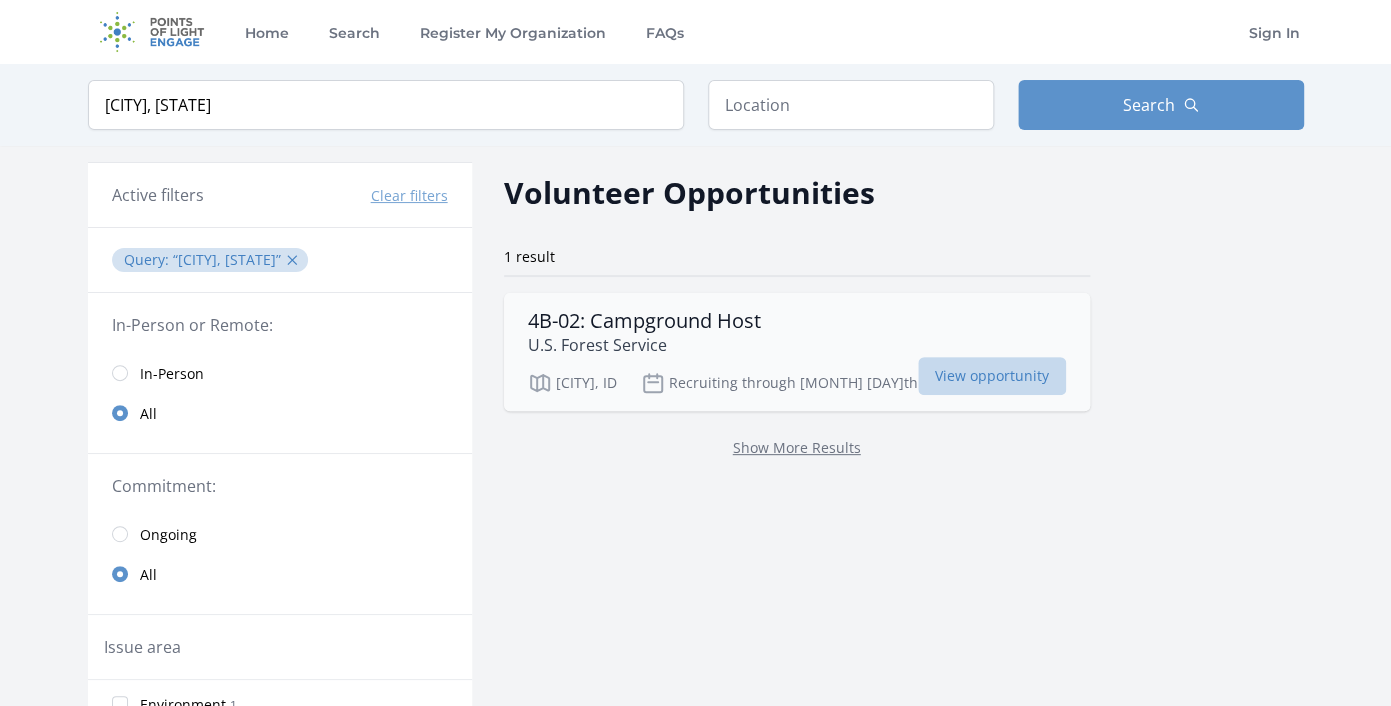 click on "View opportunity" at bounding box center (992, 376) 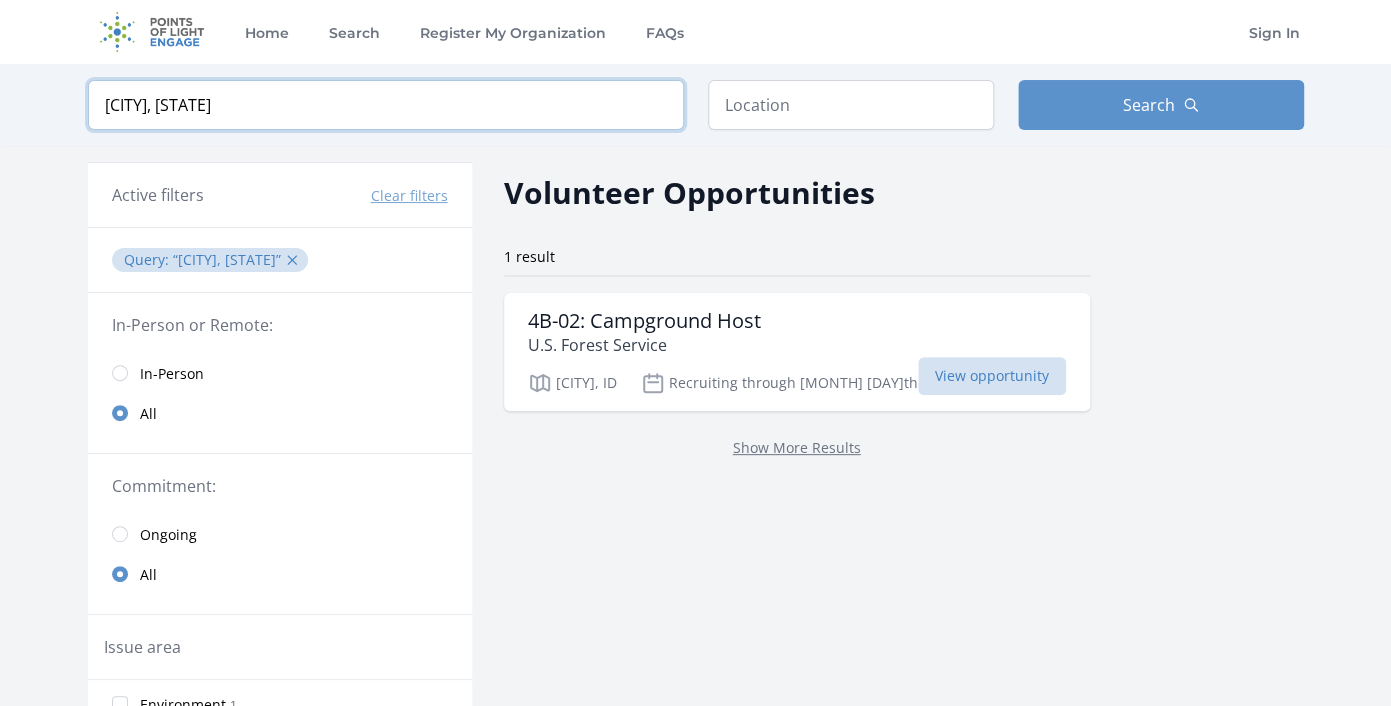 click on "[CITY], [STATE]" at bounding box center [386, 105] 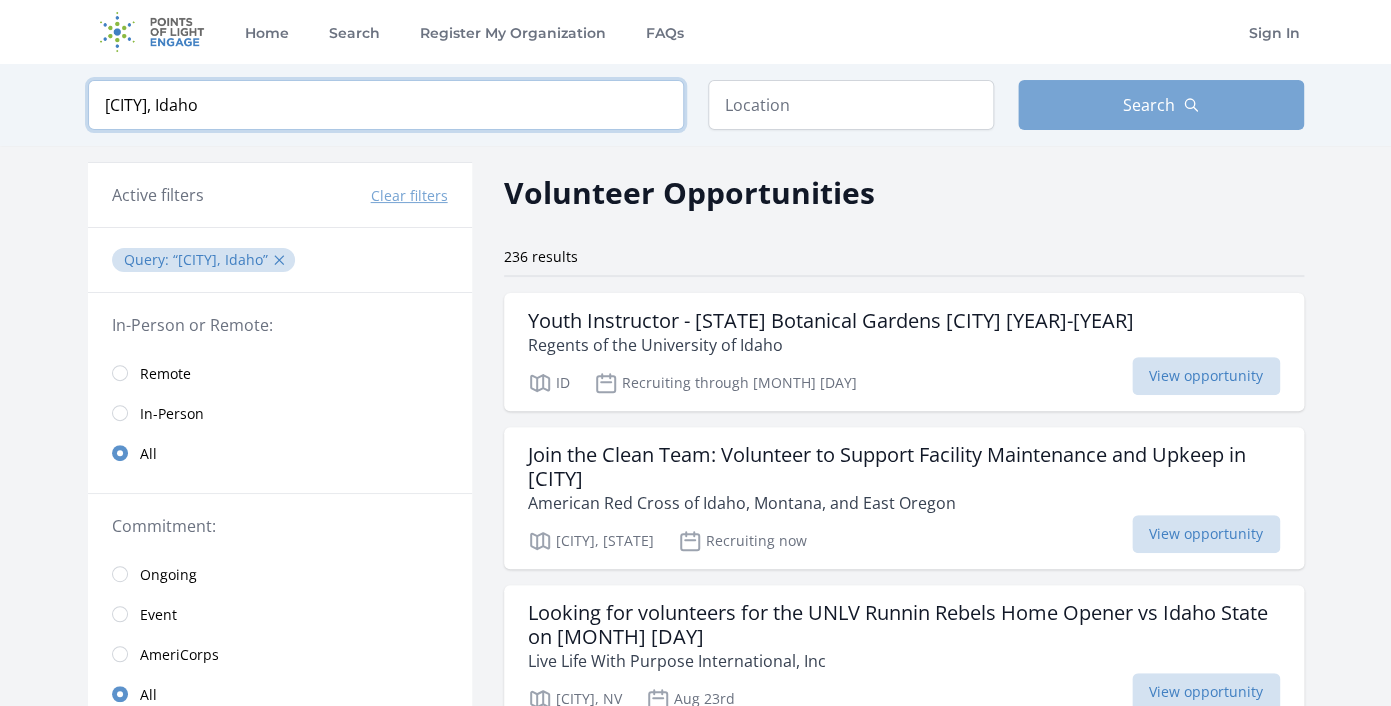 type on "[CITY], Idaho" 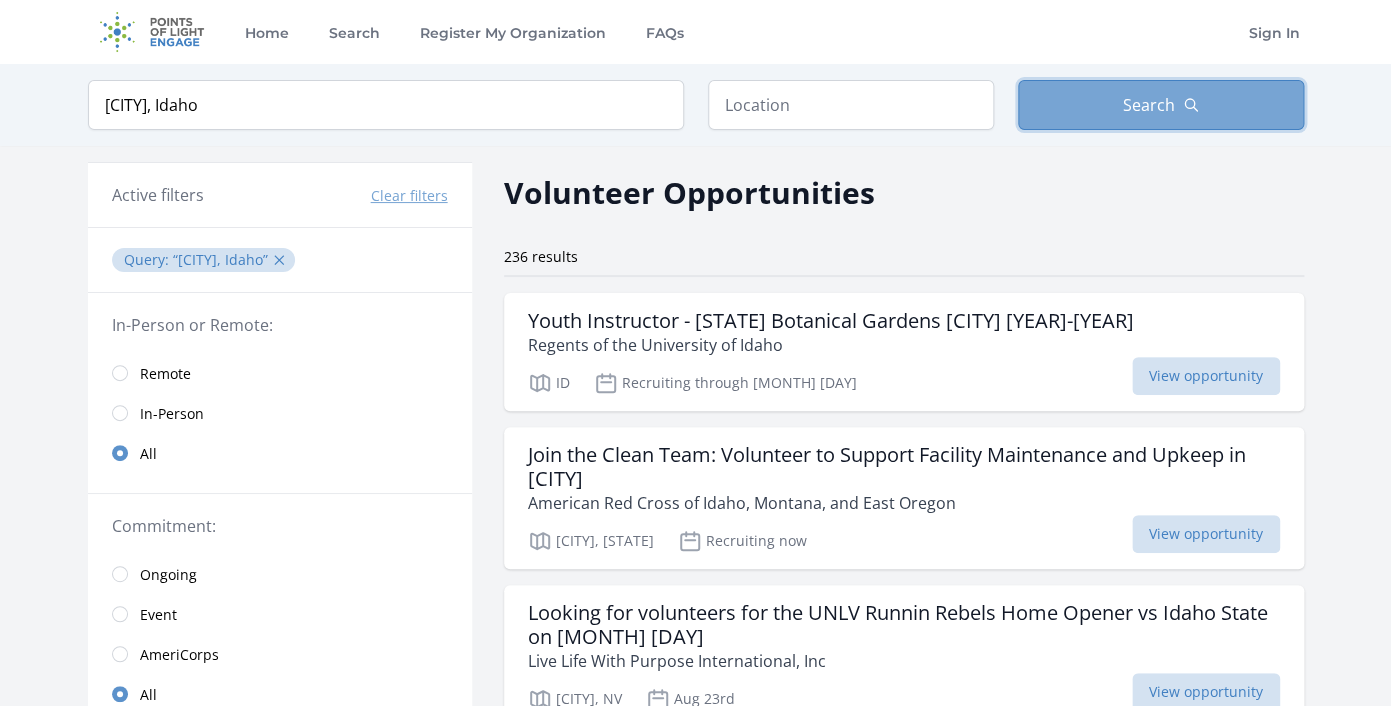 click on "Search" at bounding box center (1149, 105) 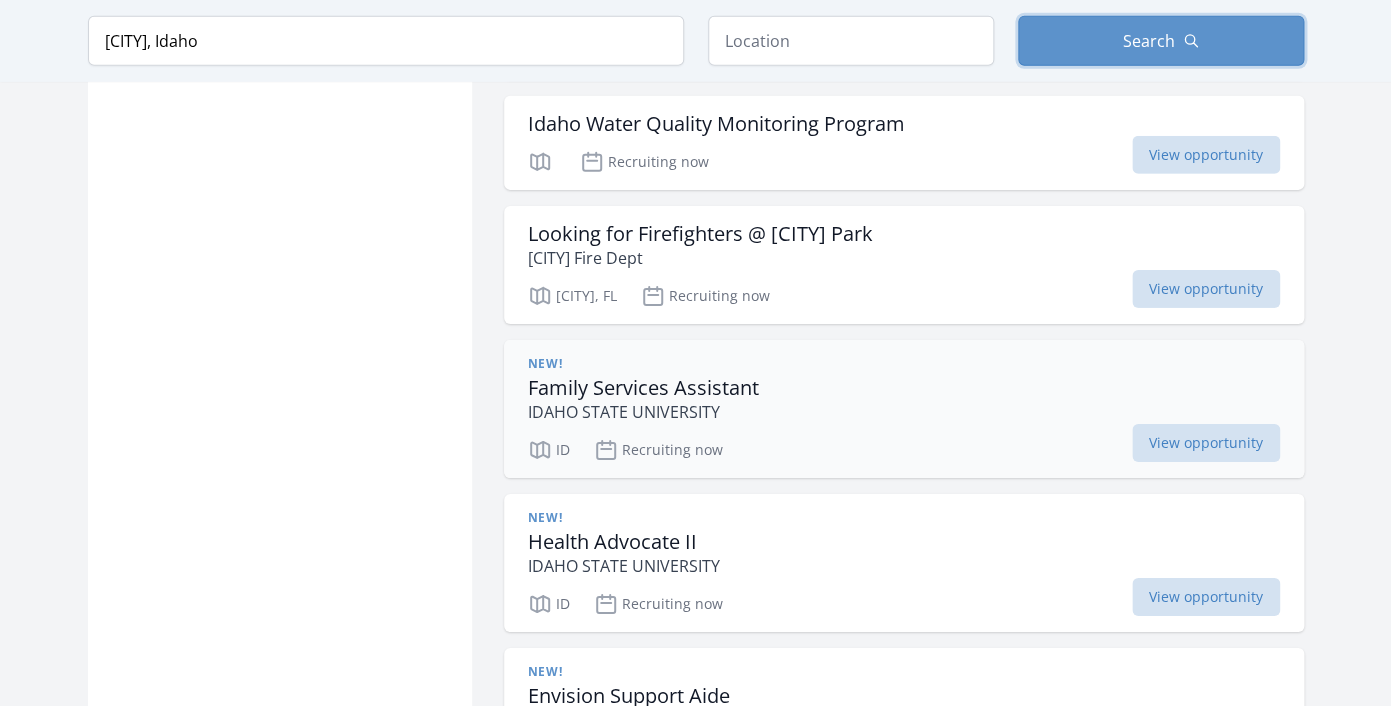 scroll, scrollTop: 2262, scrollLeft: 0, axis: vertical 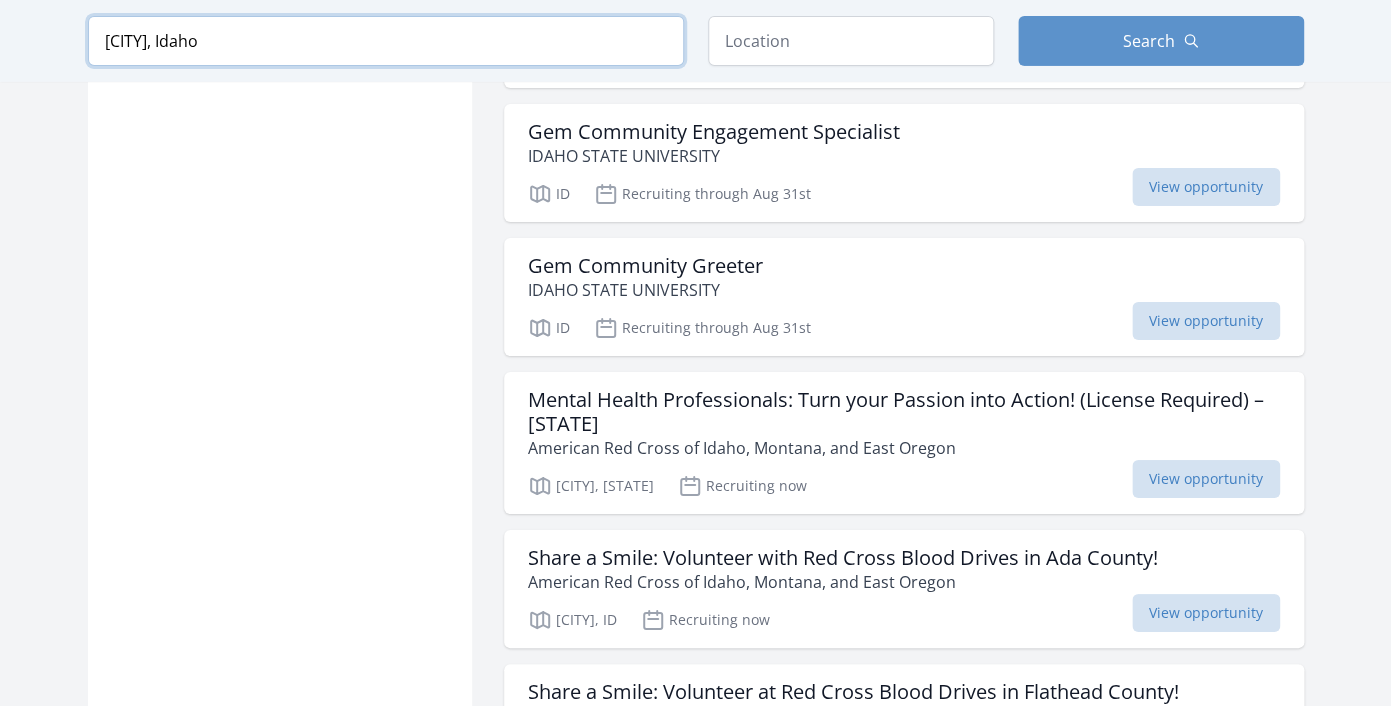 drag, startPoint x: 229, startPoint y: 42, endPoint x: 100, endPoint y: 29, distance: 129.65338 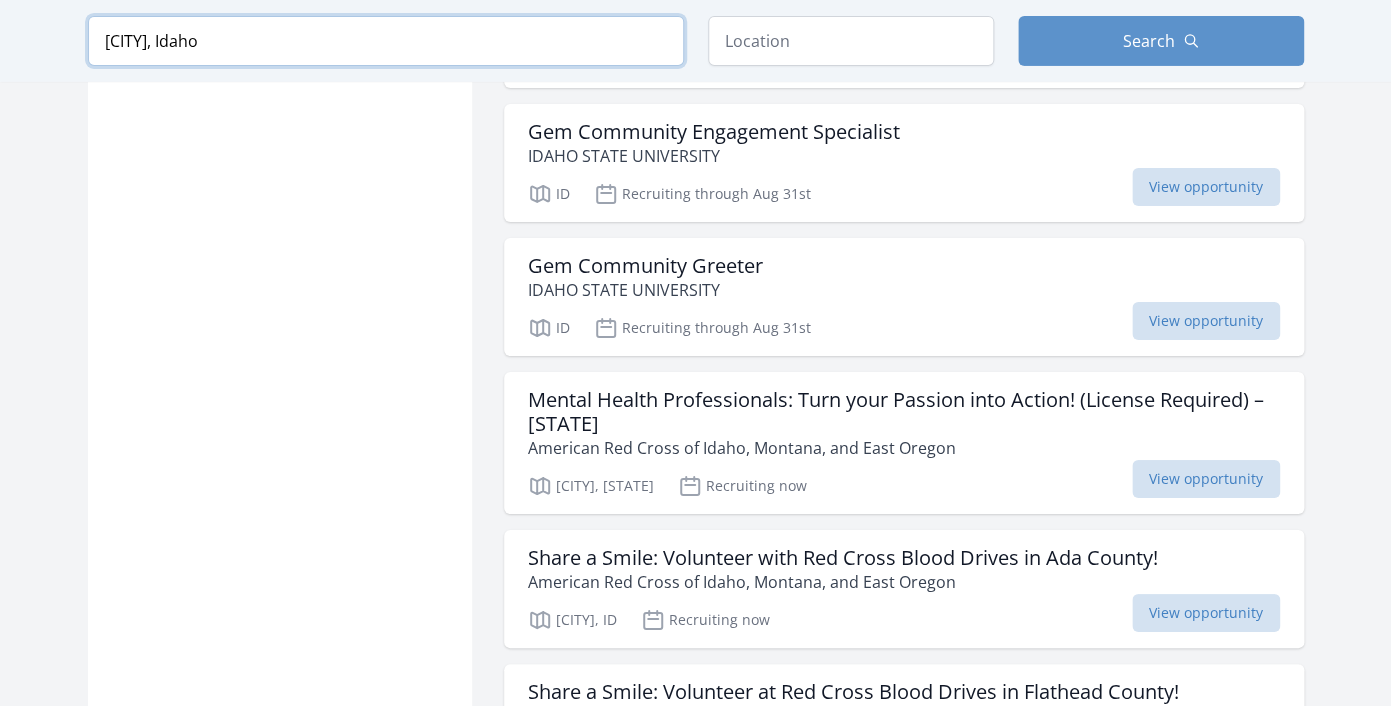 click on "[CITY], Idaho" at bounding box center (386, 41) 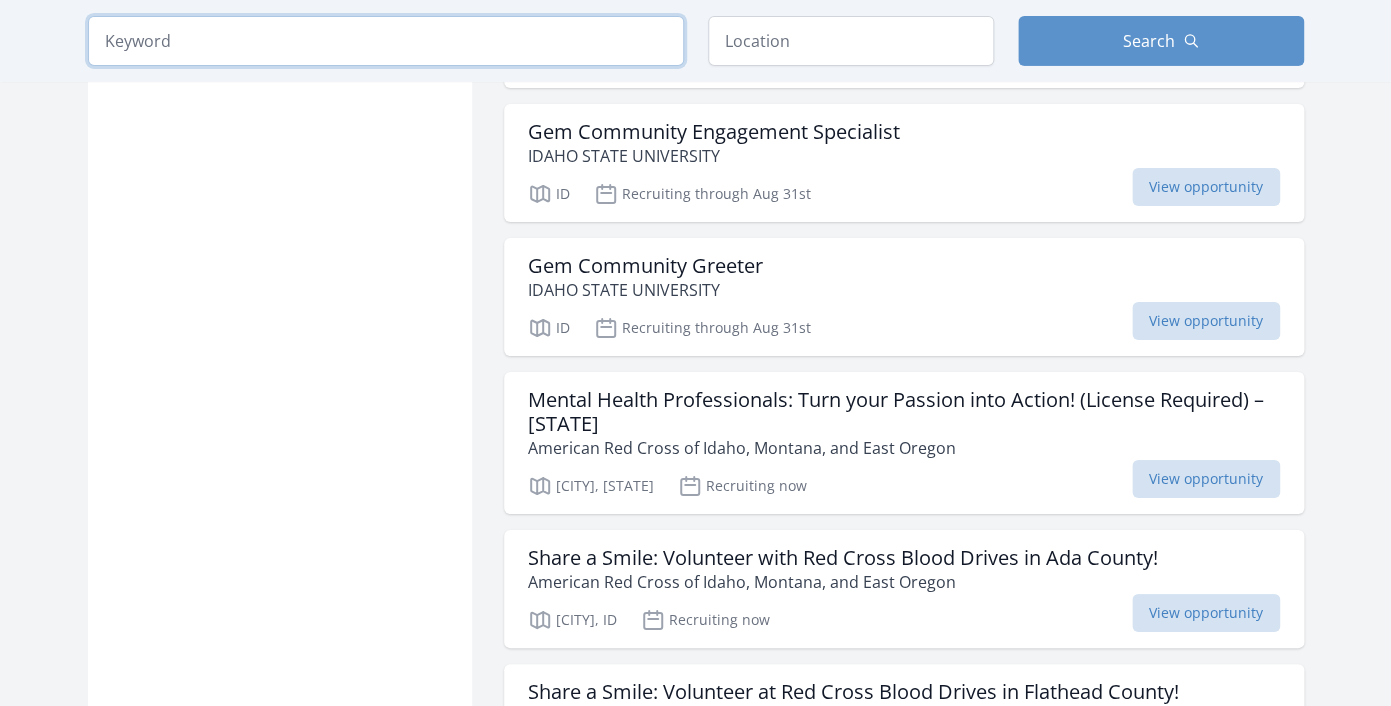 scroll, scrollTop: 2824, scrollLeft: 0, axis: vertical 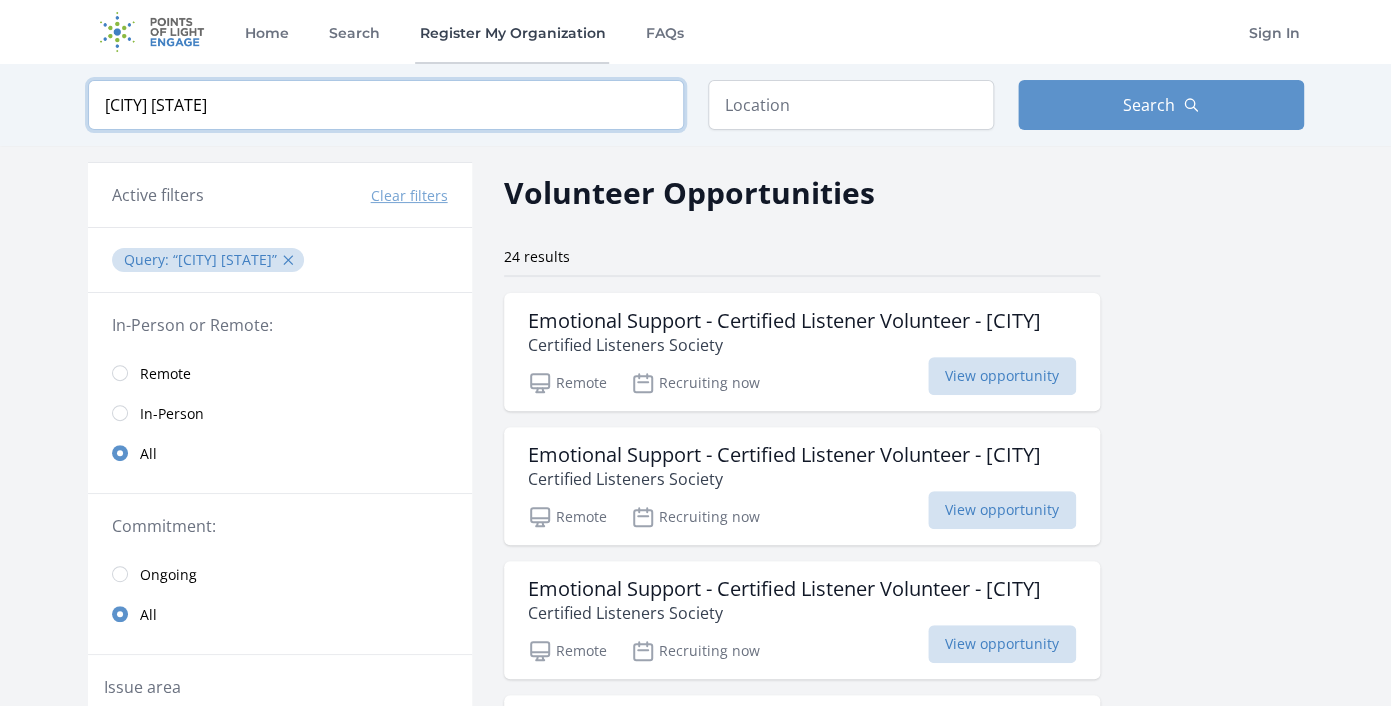 type on "[CITY] [STATE]" 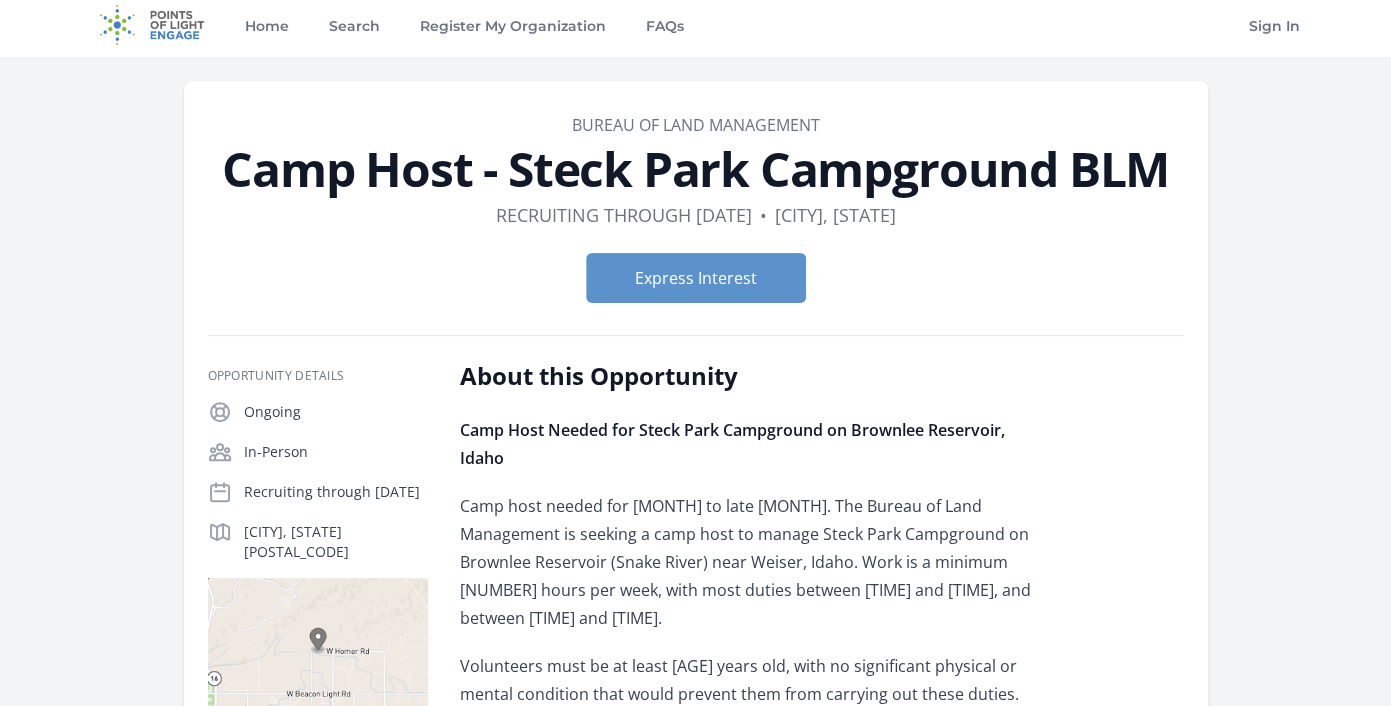 scroll, scrollTop: 0, scrollLeft: 0, axis: both 